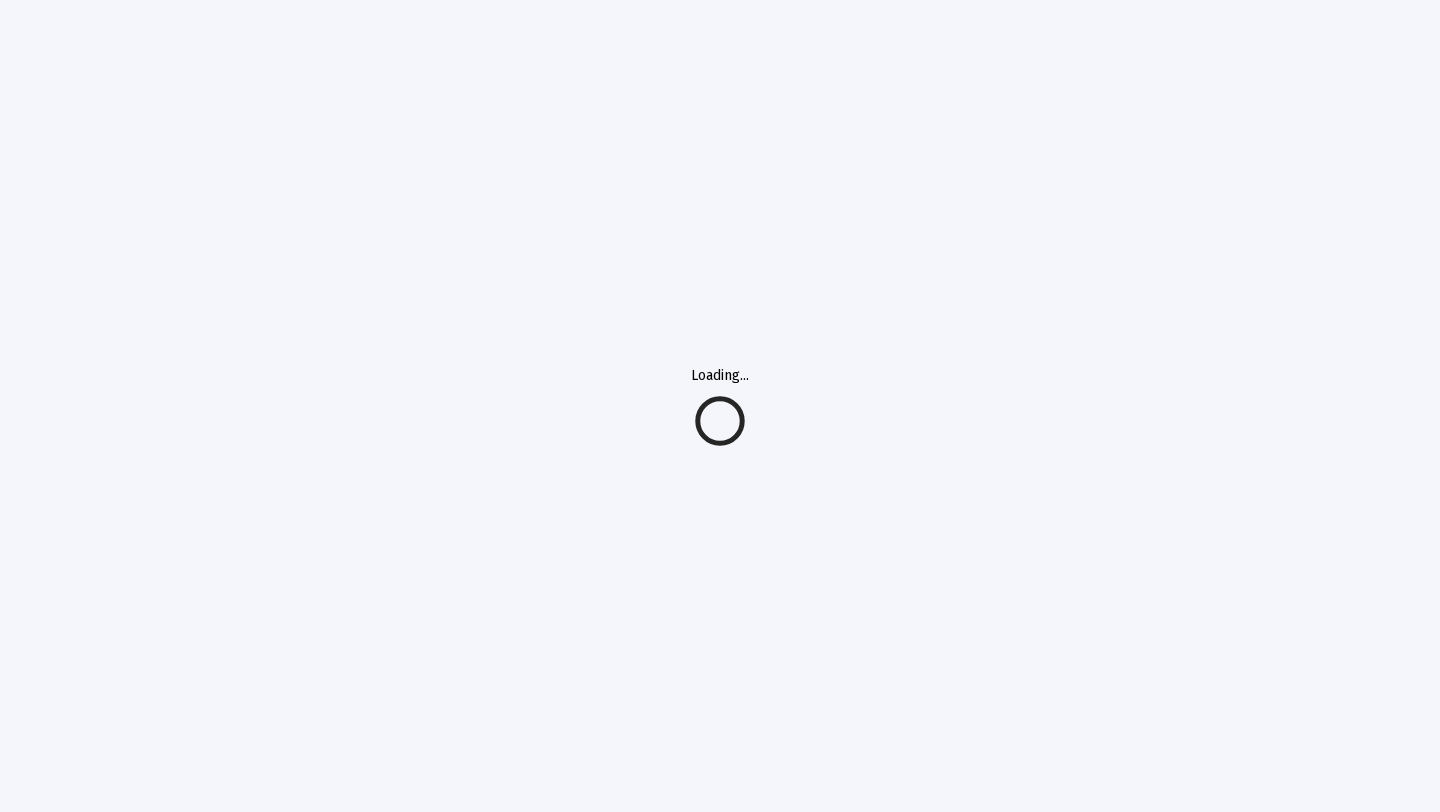 scroll, scrollTop: 0, scrollLeft: 0, axis: both 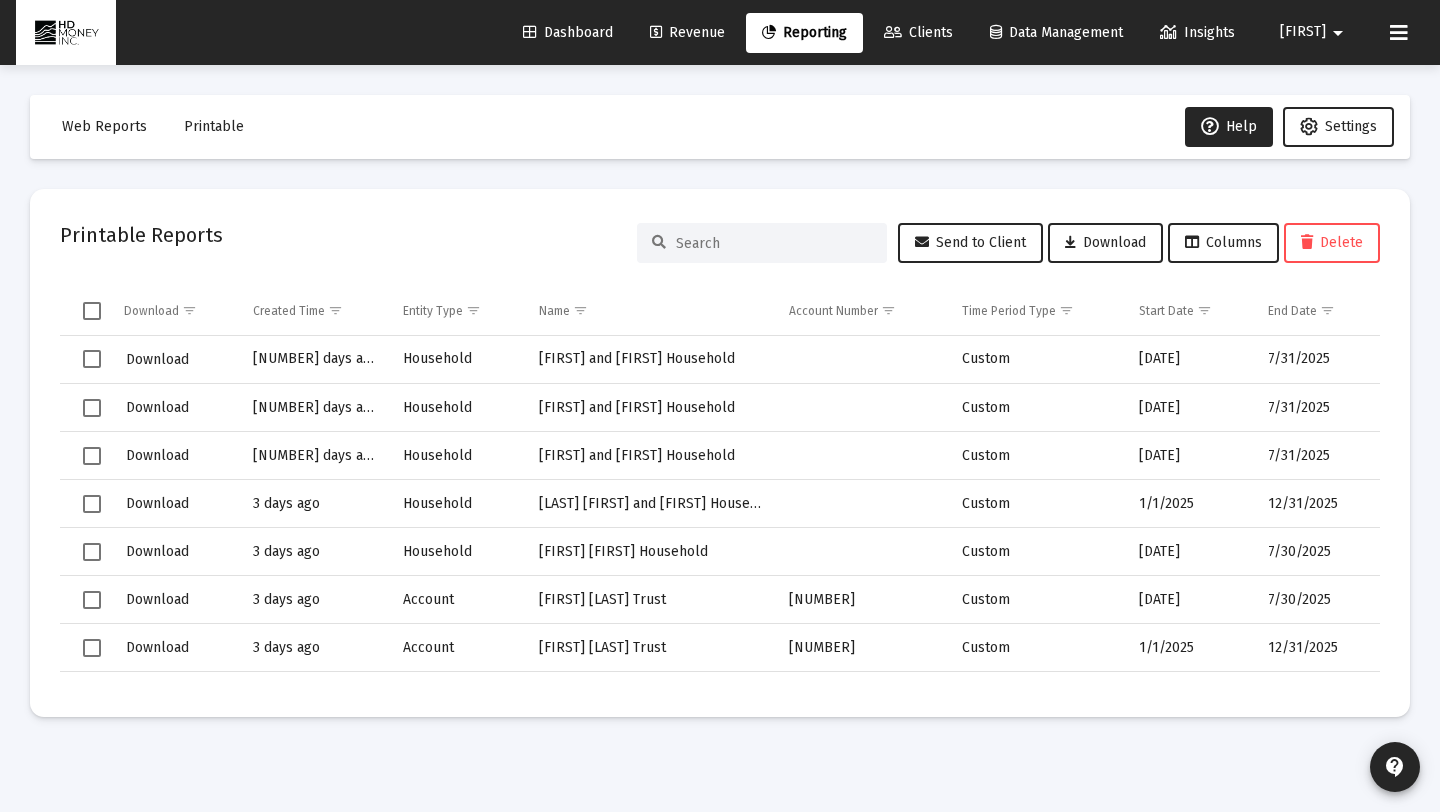 click on "Clients" 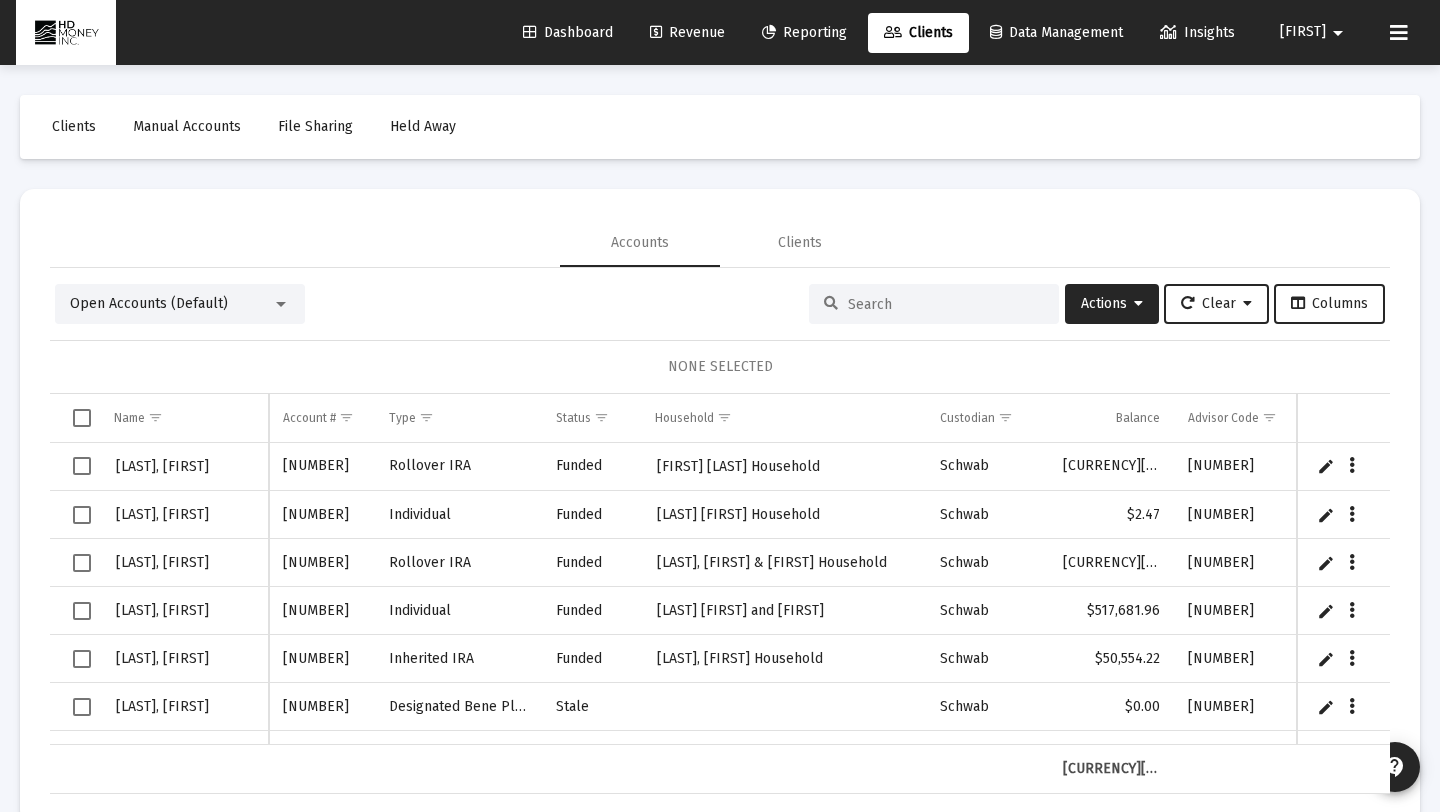 click on "Reporting" 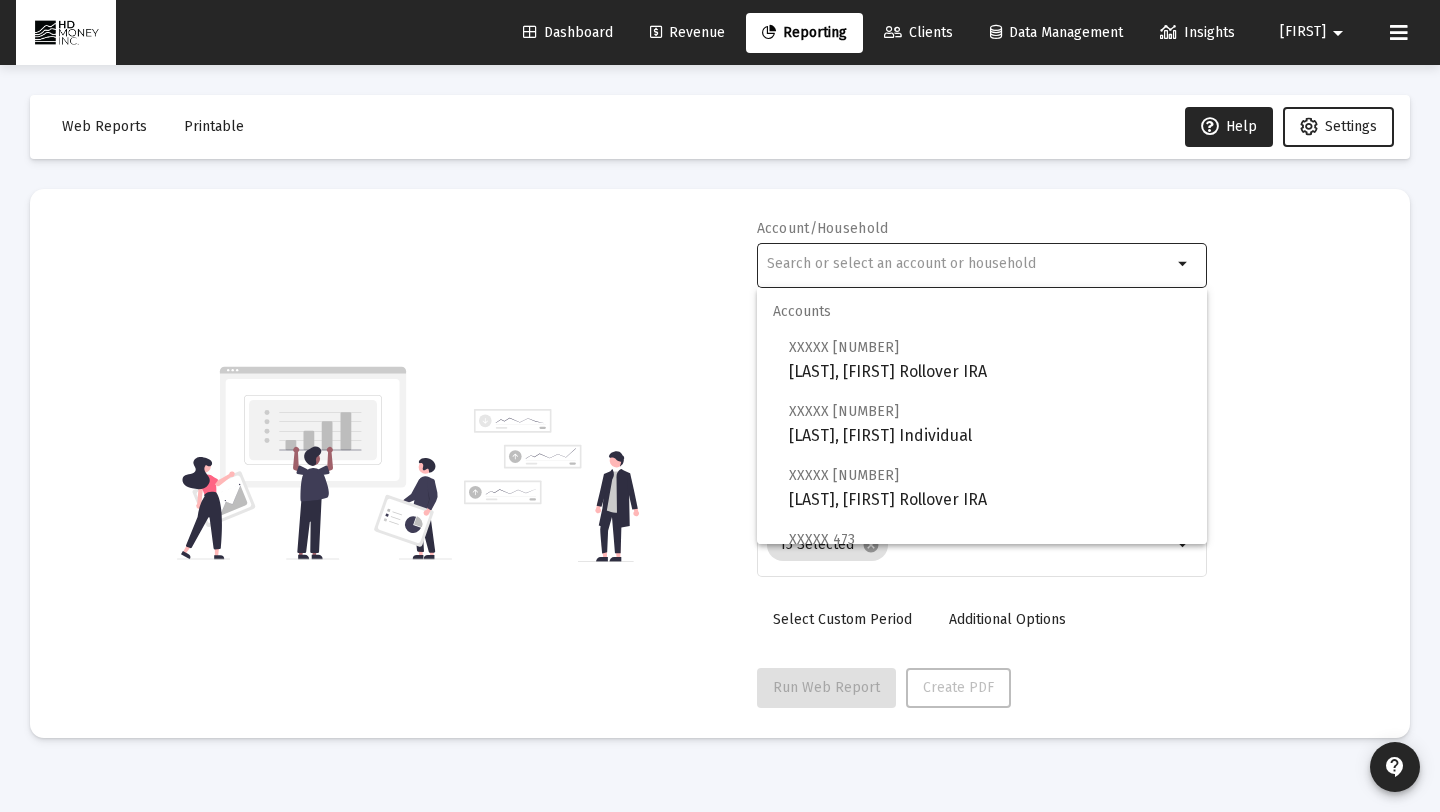 click at bounding box center (969, 264) 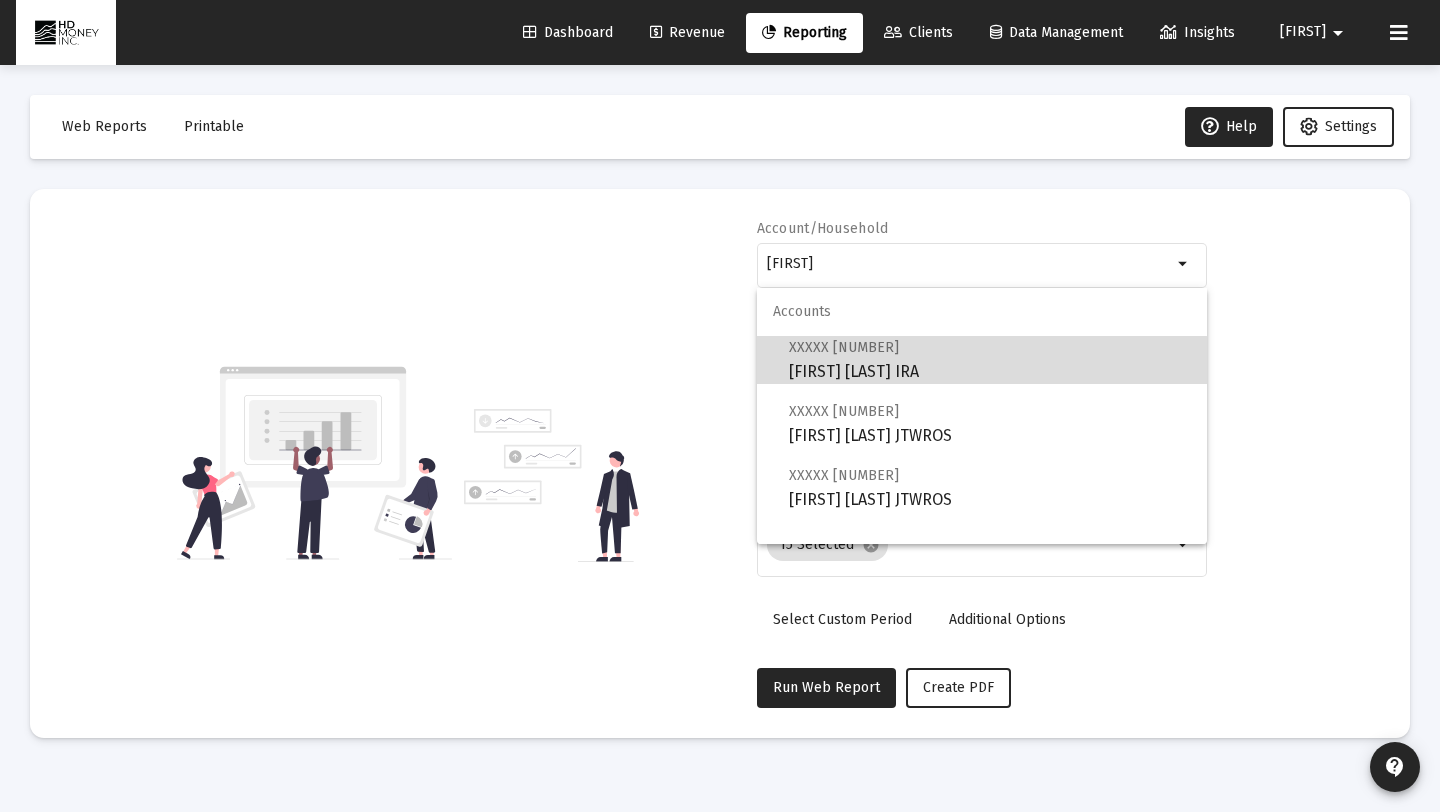 click on "XXXXX [NUMBER] [FIRST] [LAST] IRA" at bounding box center [990, 359] 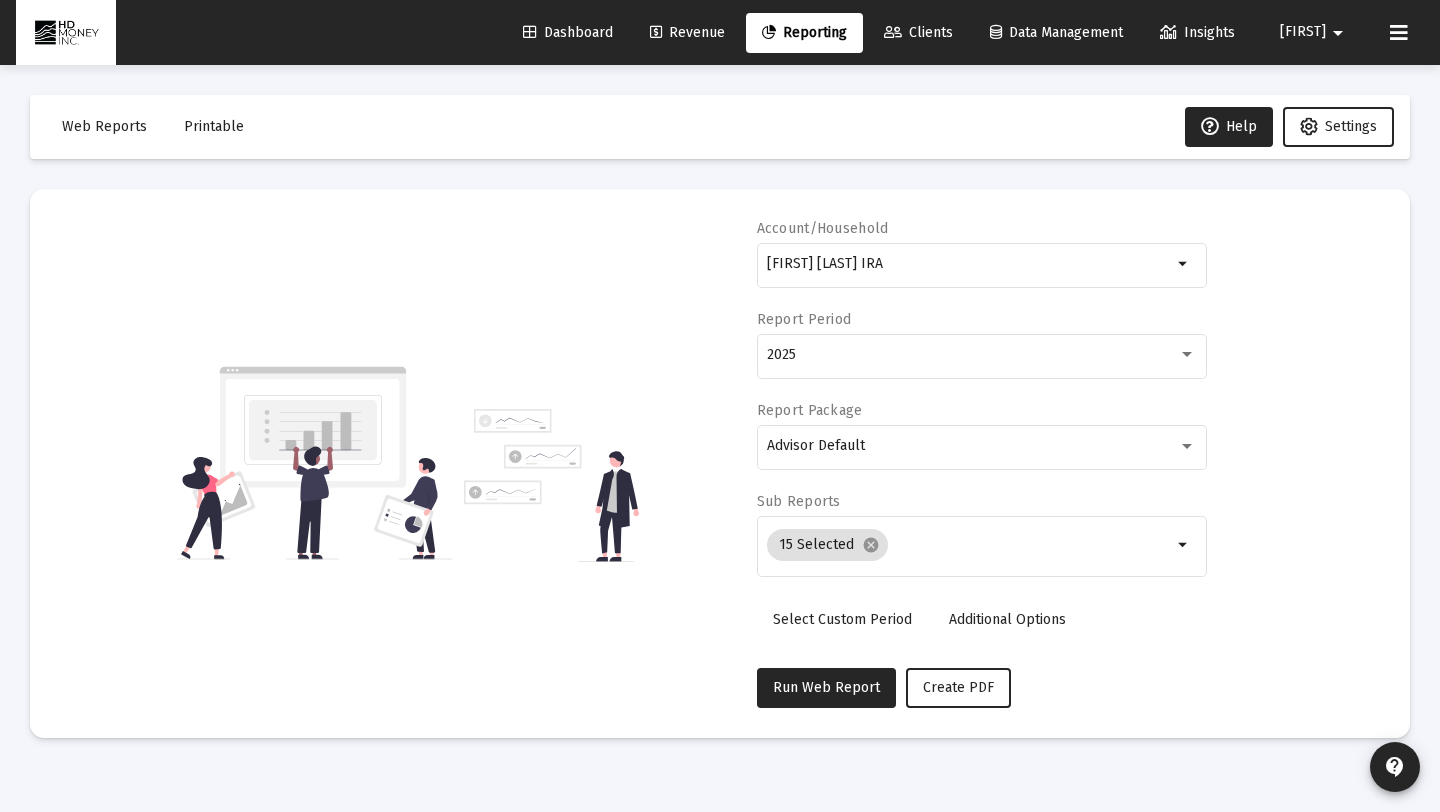 click on "2025" 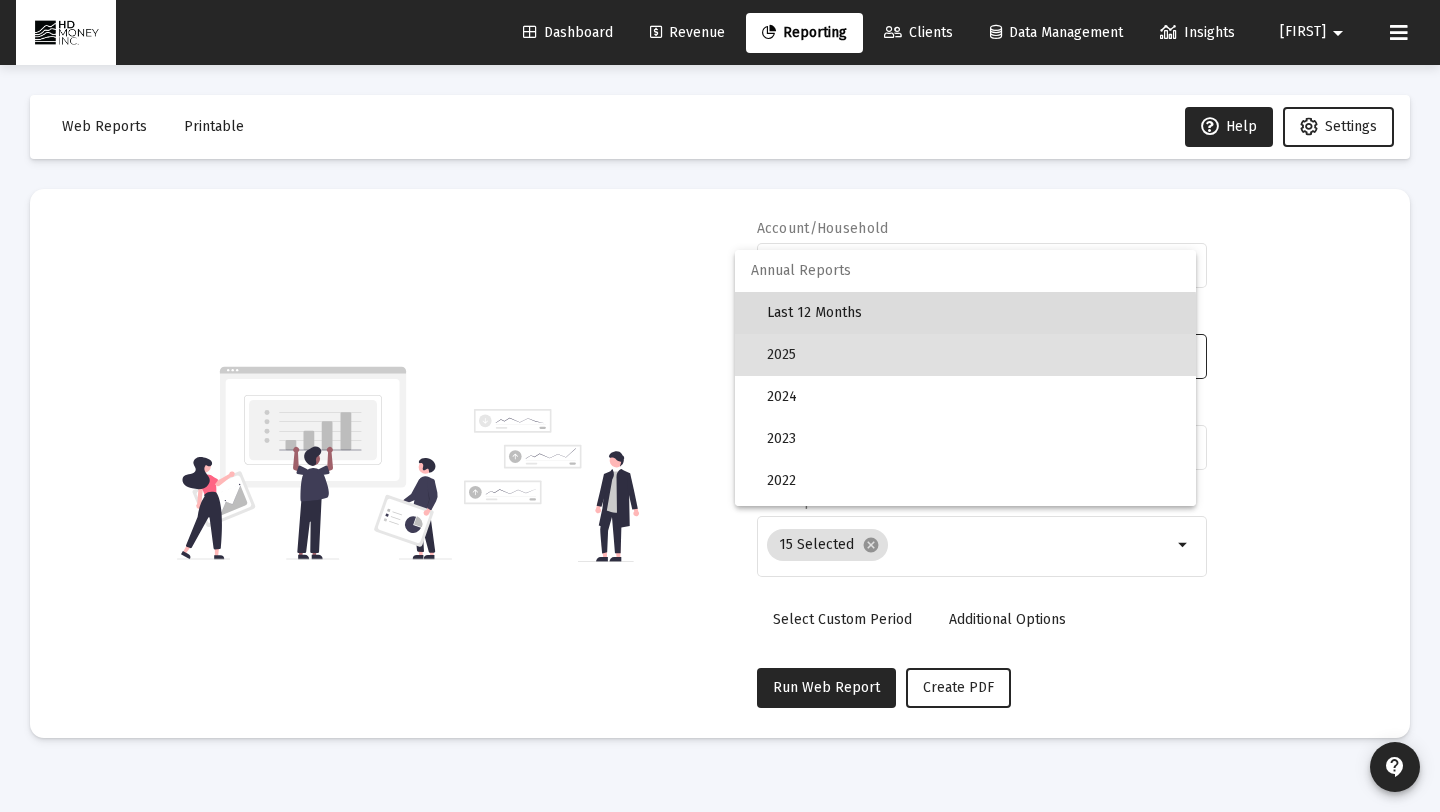 click on "Last 12 Months" at bounding box center [973, 313] 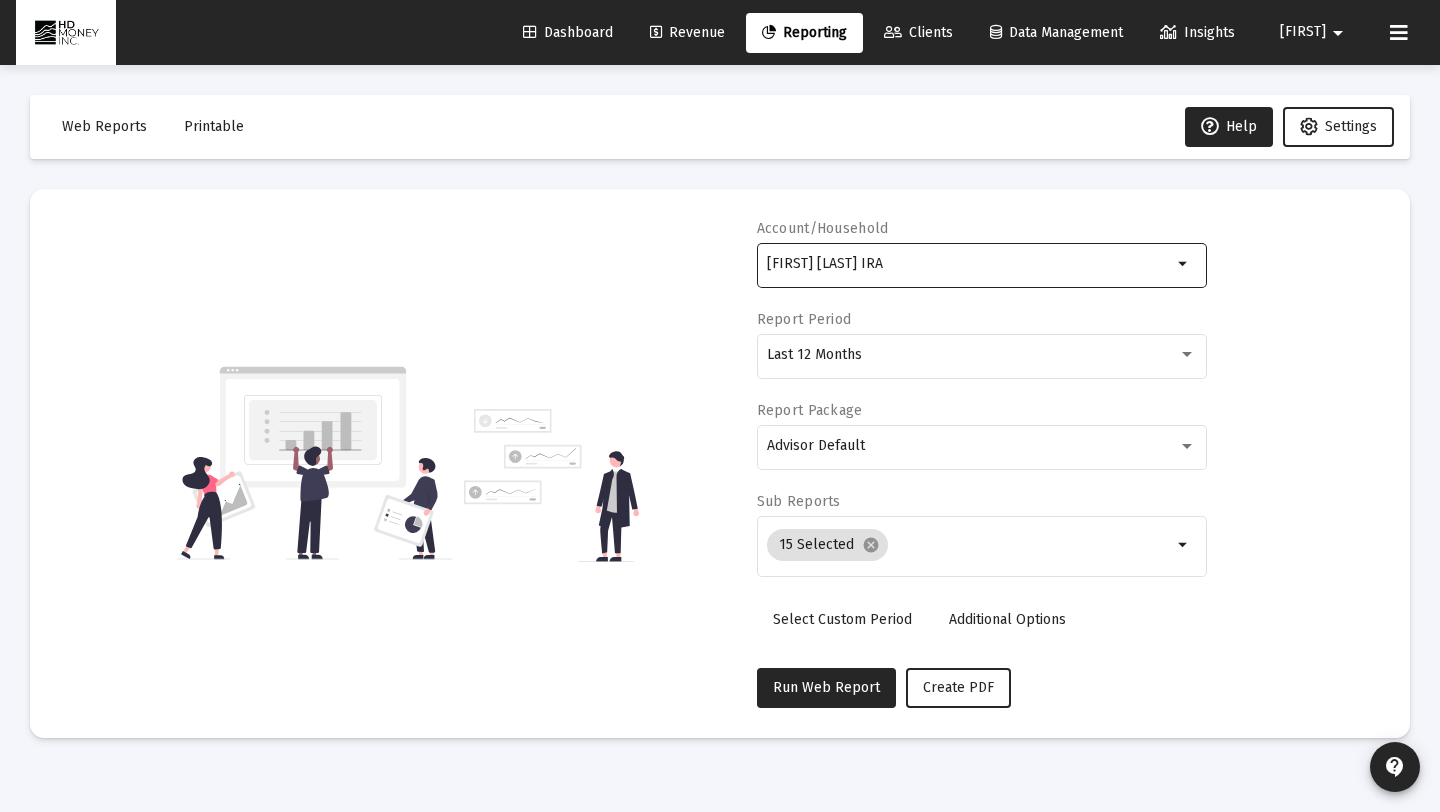click on "[FIRST] [LAST] IRA" 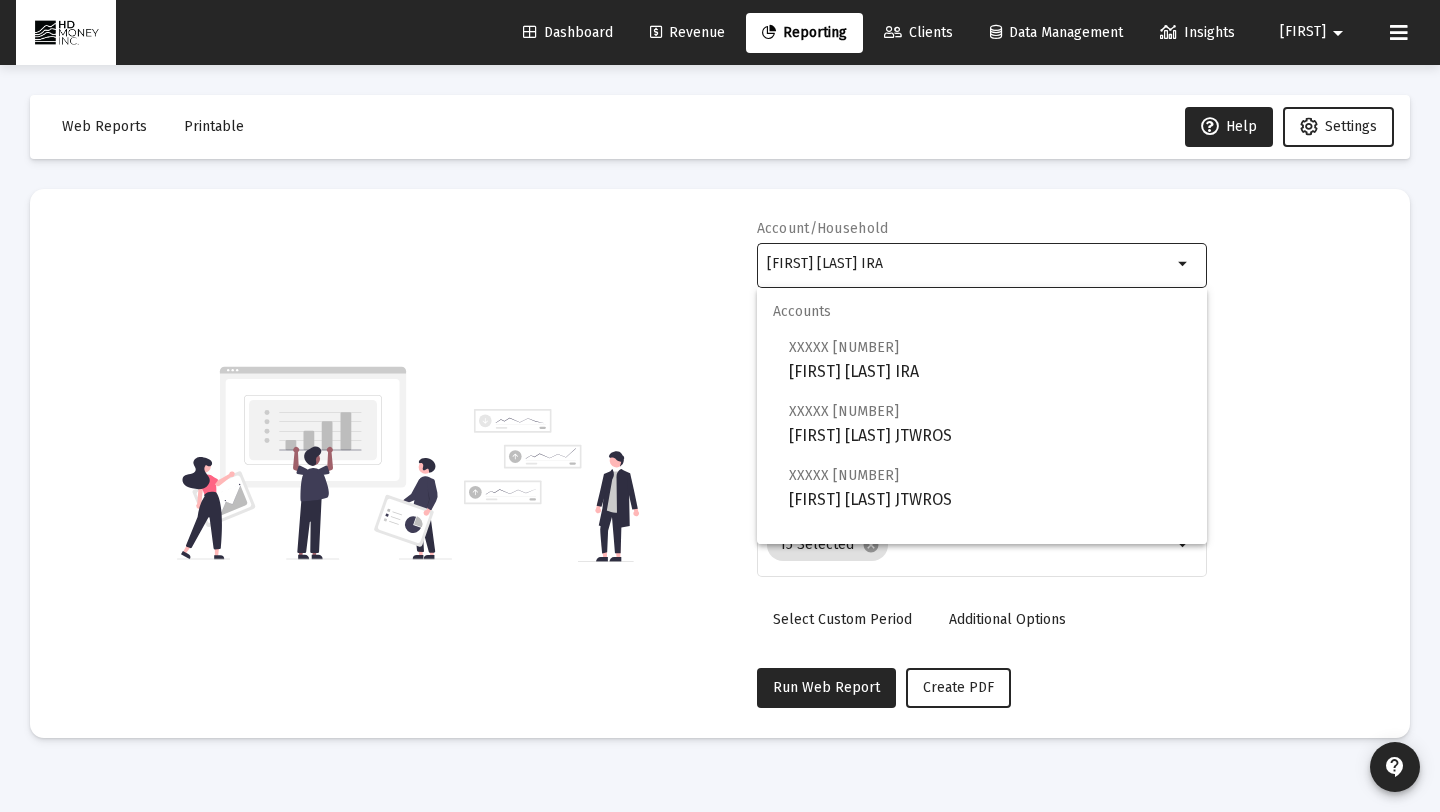 scroll, scrollTop: 32, scrollLeft: 0, axis: vertical 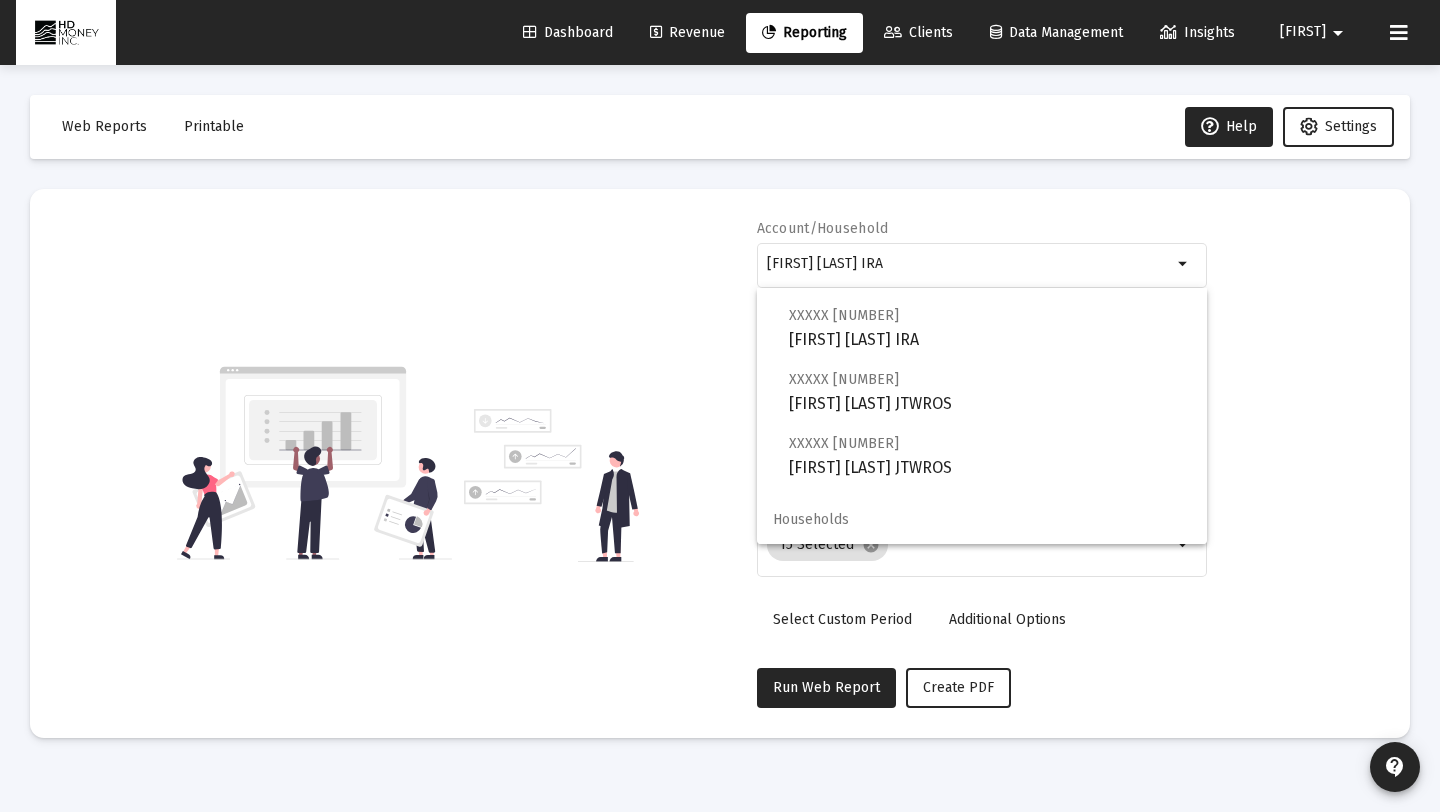 click on "Households" at bounding box center [982, 520] 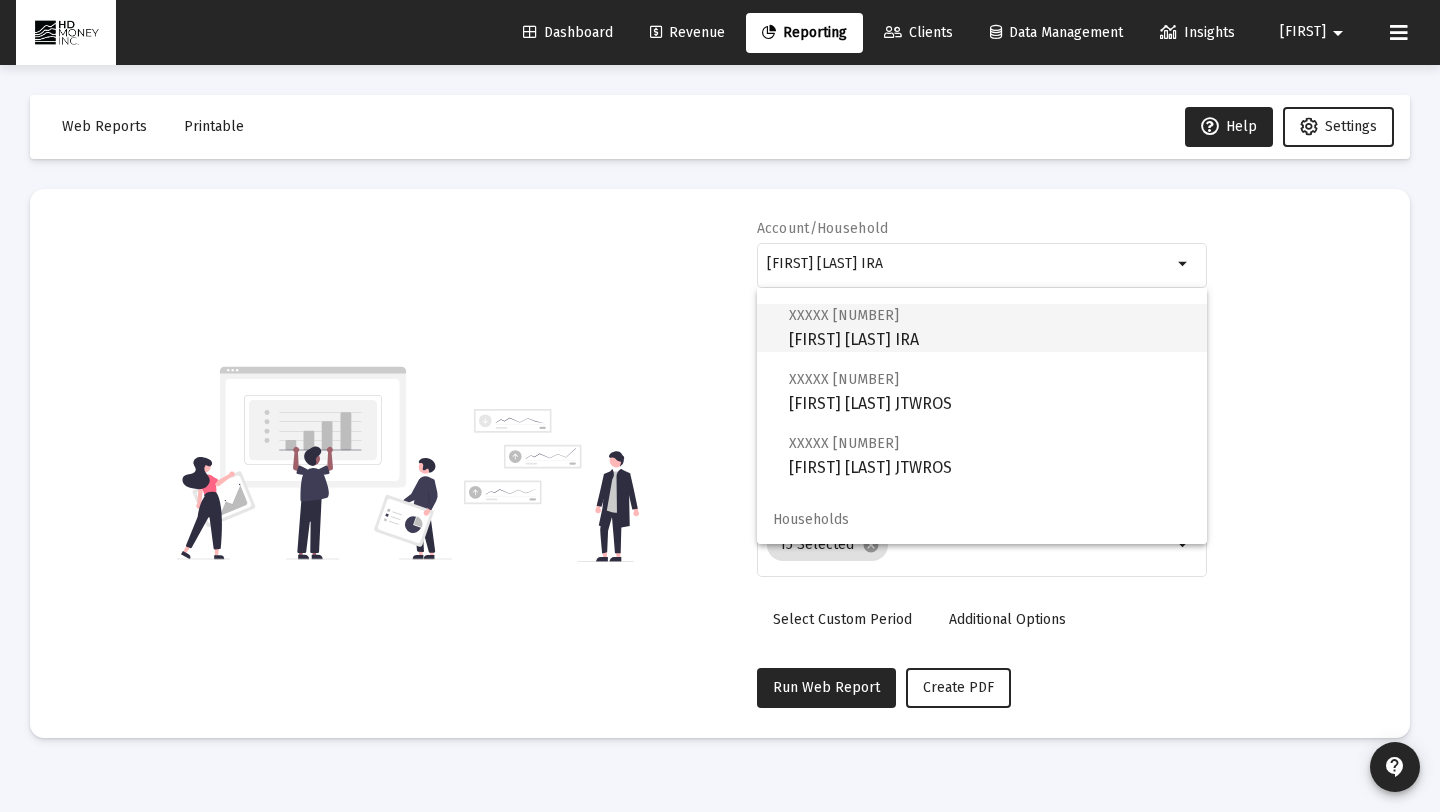 click on "XXXXX [NUMBER] [FIRST] [LAST] IRA" at bounding box center [990, 327] 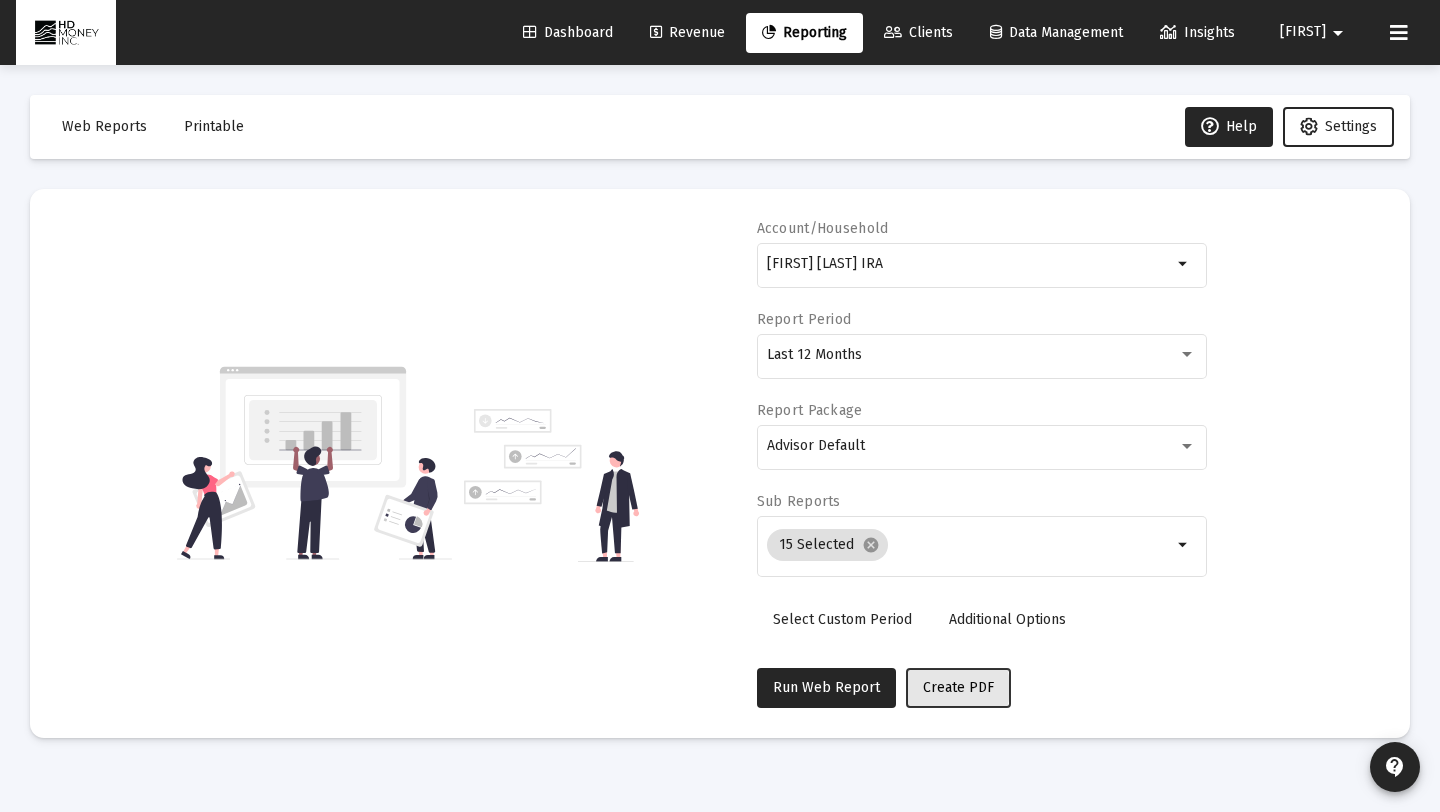 click on "Create PDF" 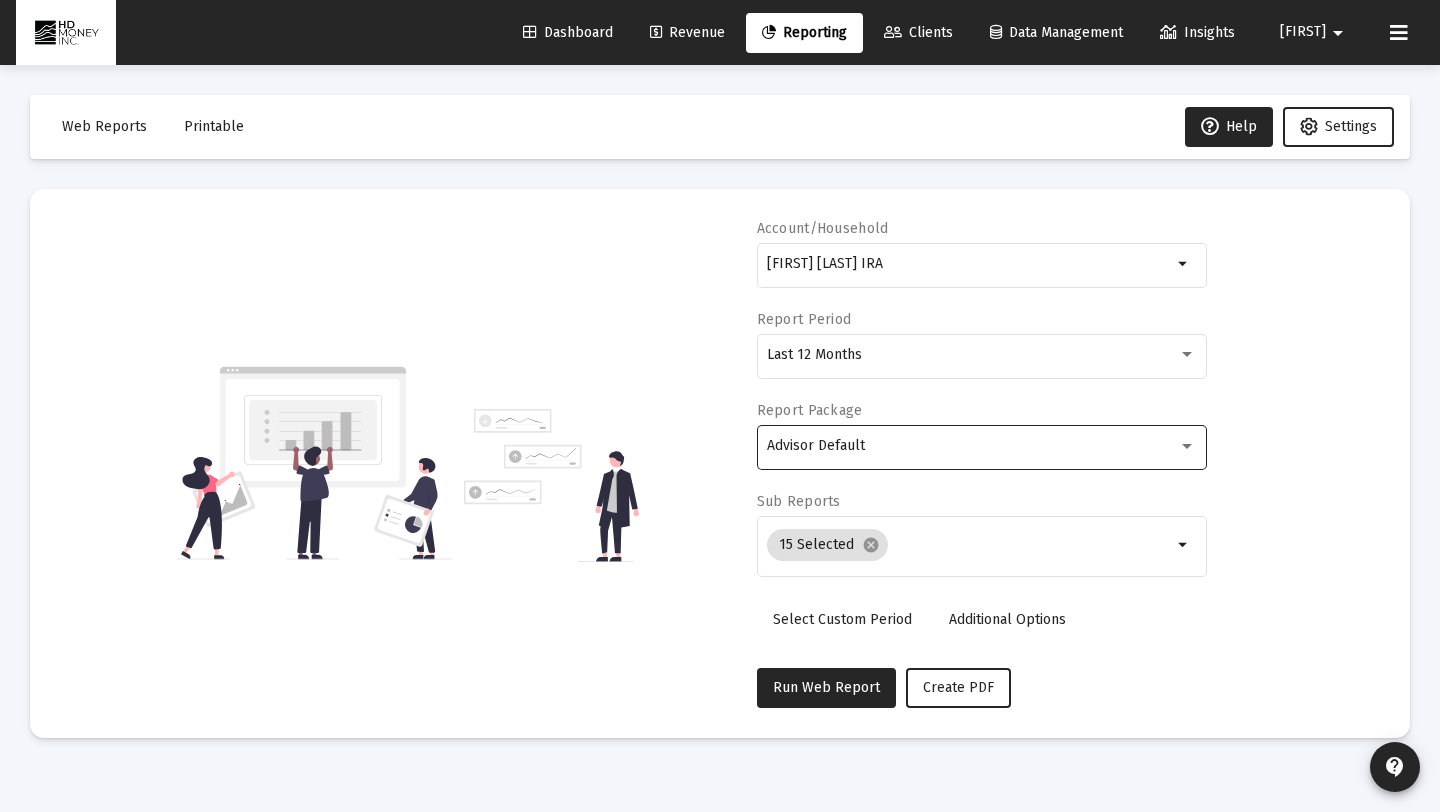 click on "Advisor Default" 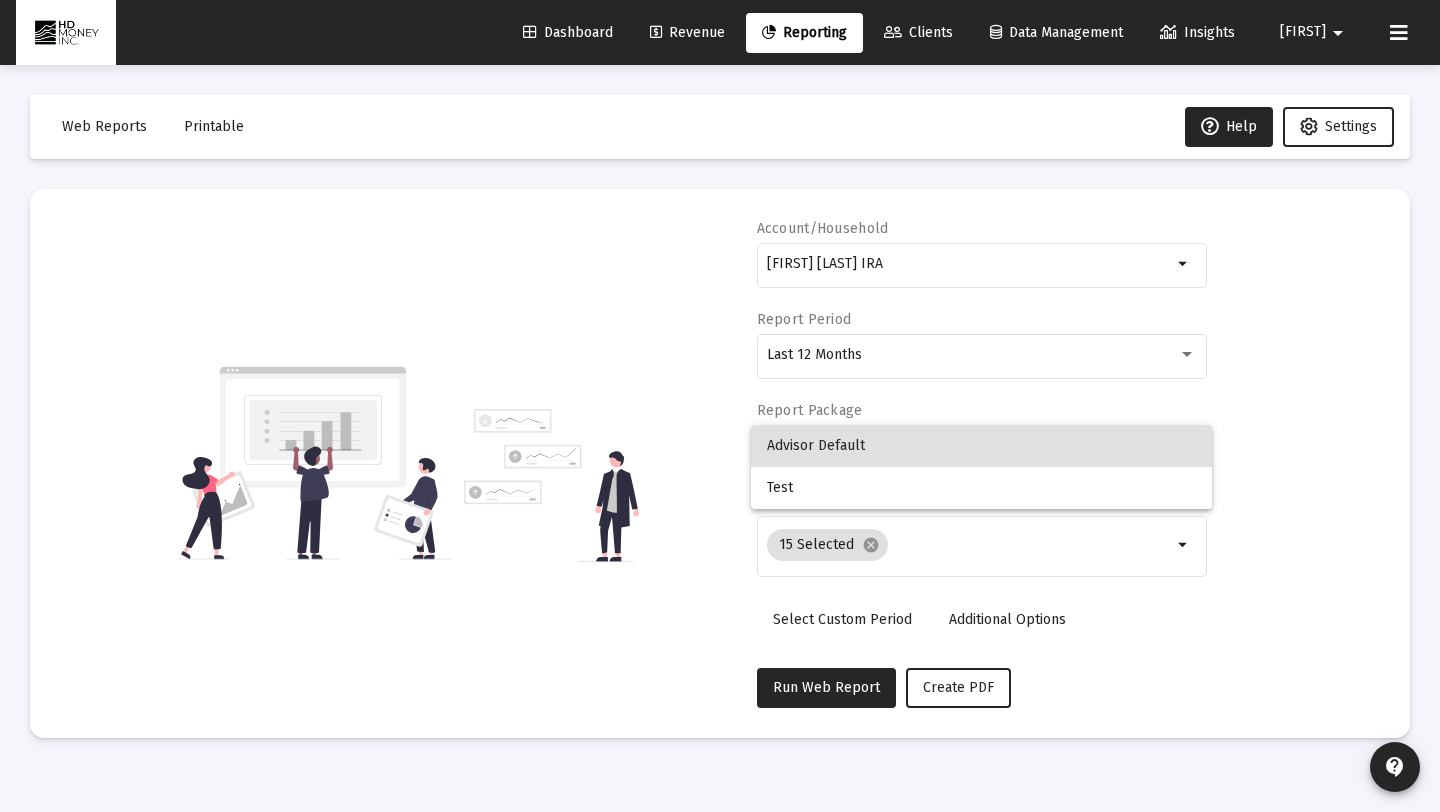click at bounding box center (720, 406) 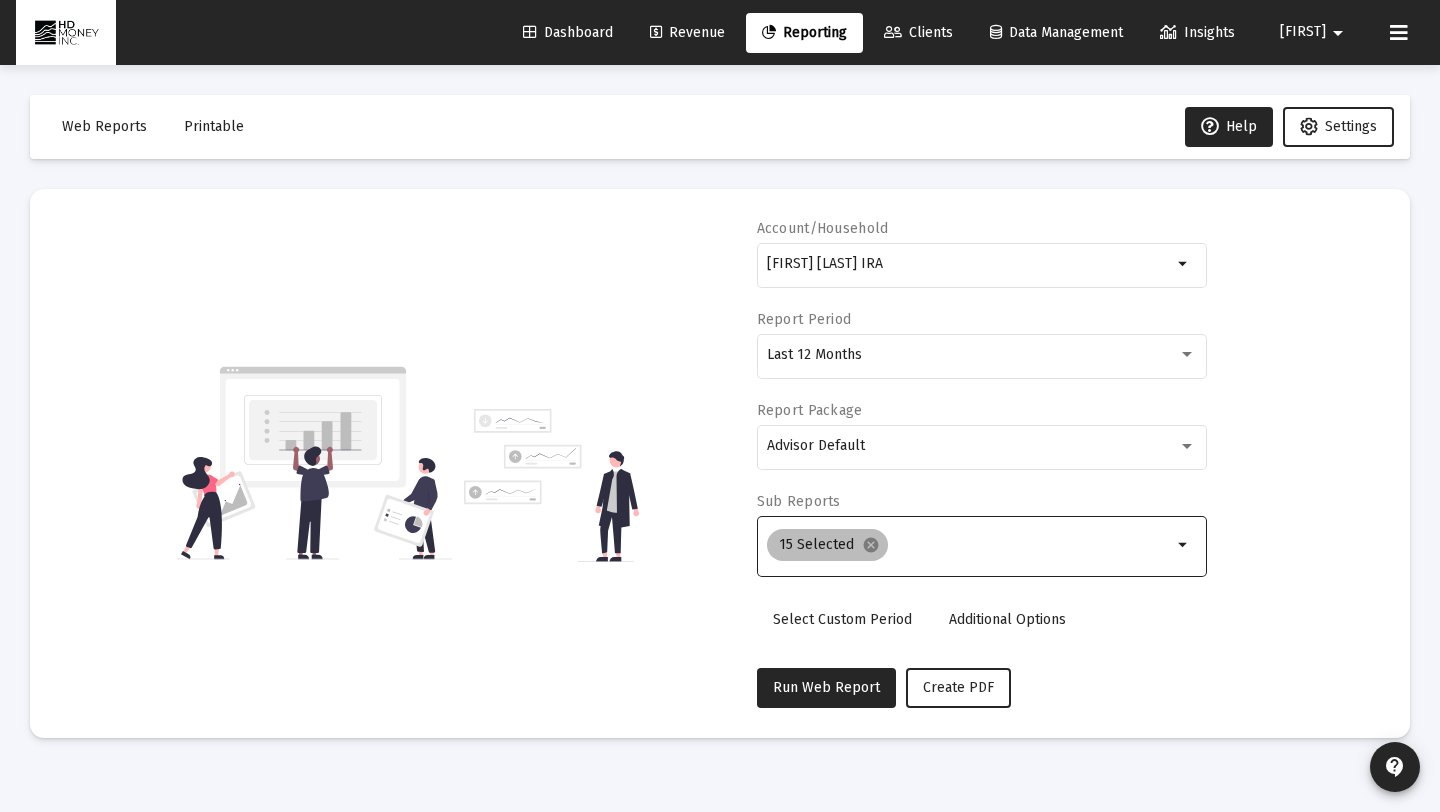 click on "15 Selected  cancel" at bounding box center [969, 545] 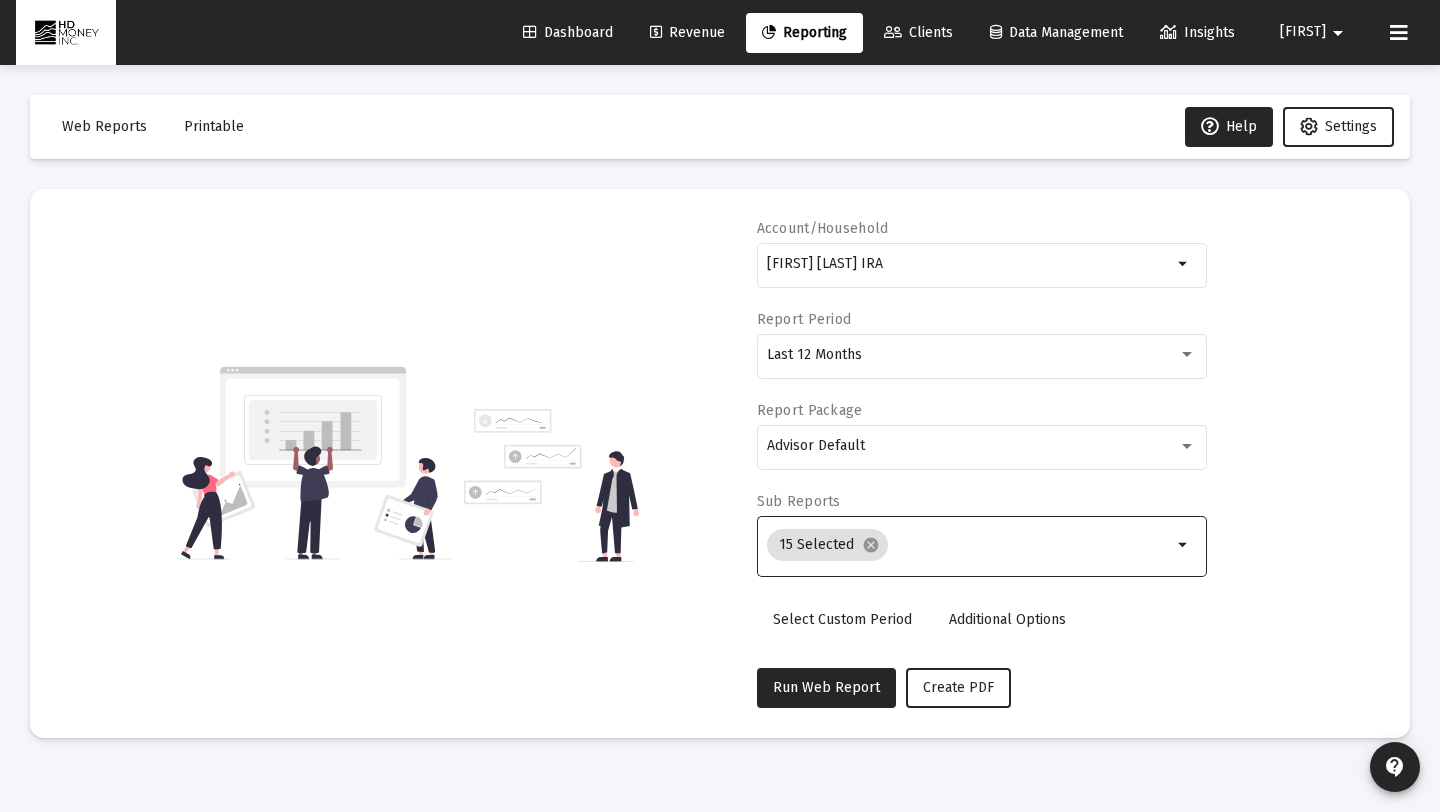 click on "Account/Household [FIRST] [LAST] IRA arrow_drop_down Report Period Last 12 Months Report Package Advisor Default Sub Reports  15 Selected  cancel arrow_drop_down  Select Custom Period   Additional Options   Run Web Report   Create PDF" 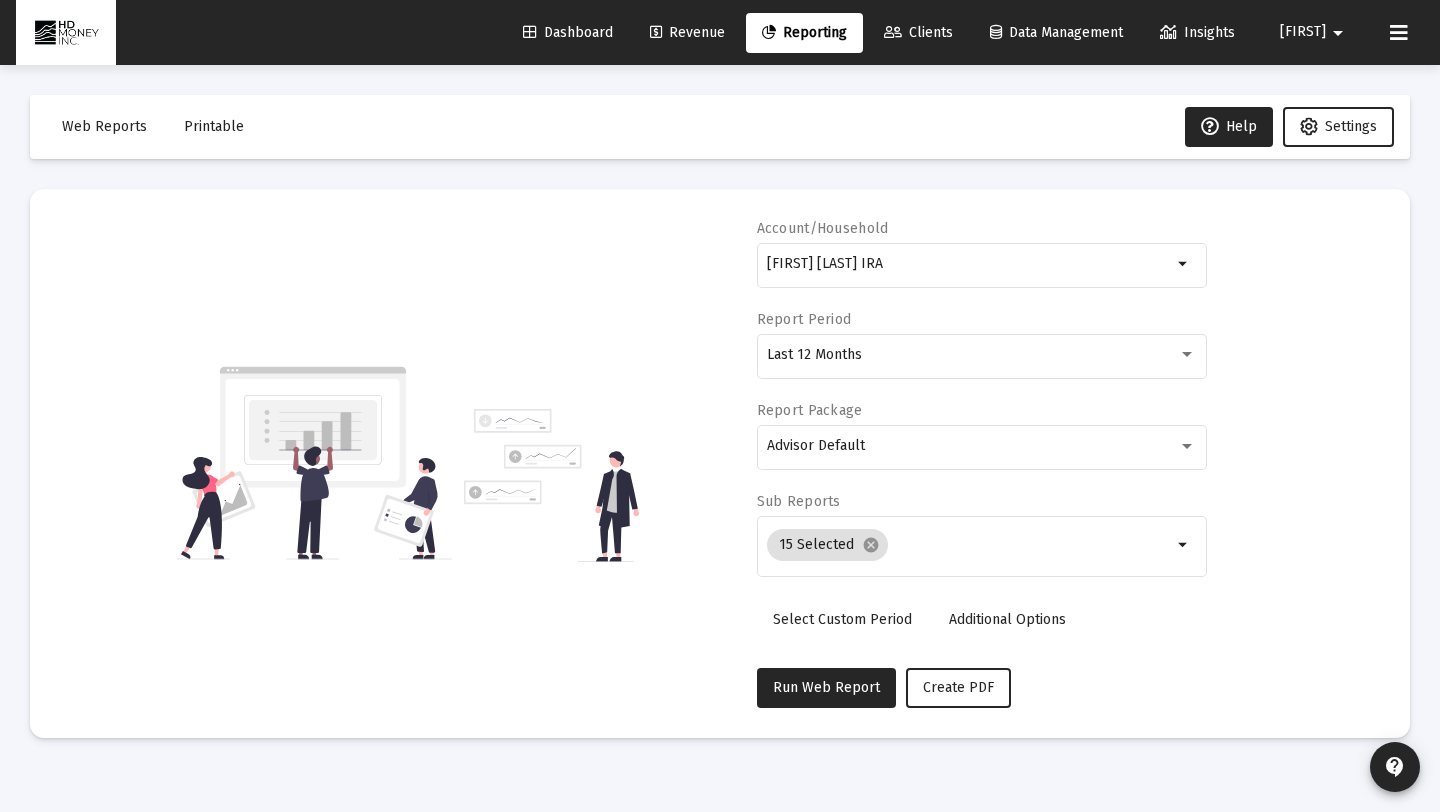 click on "Clients" 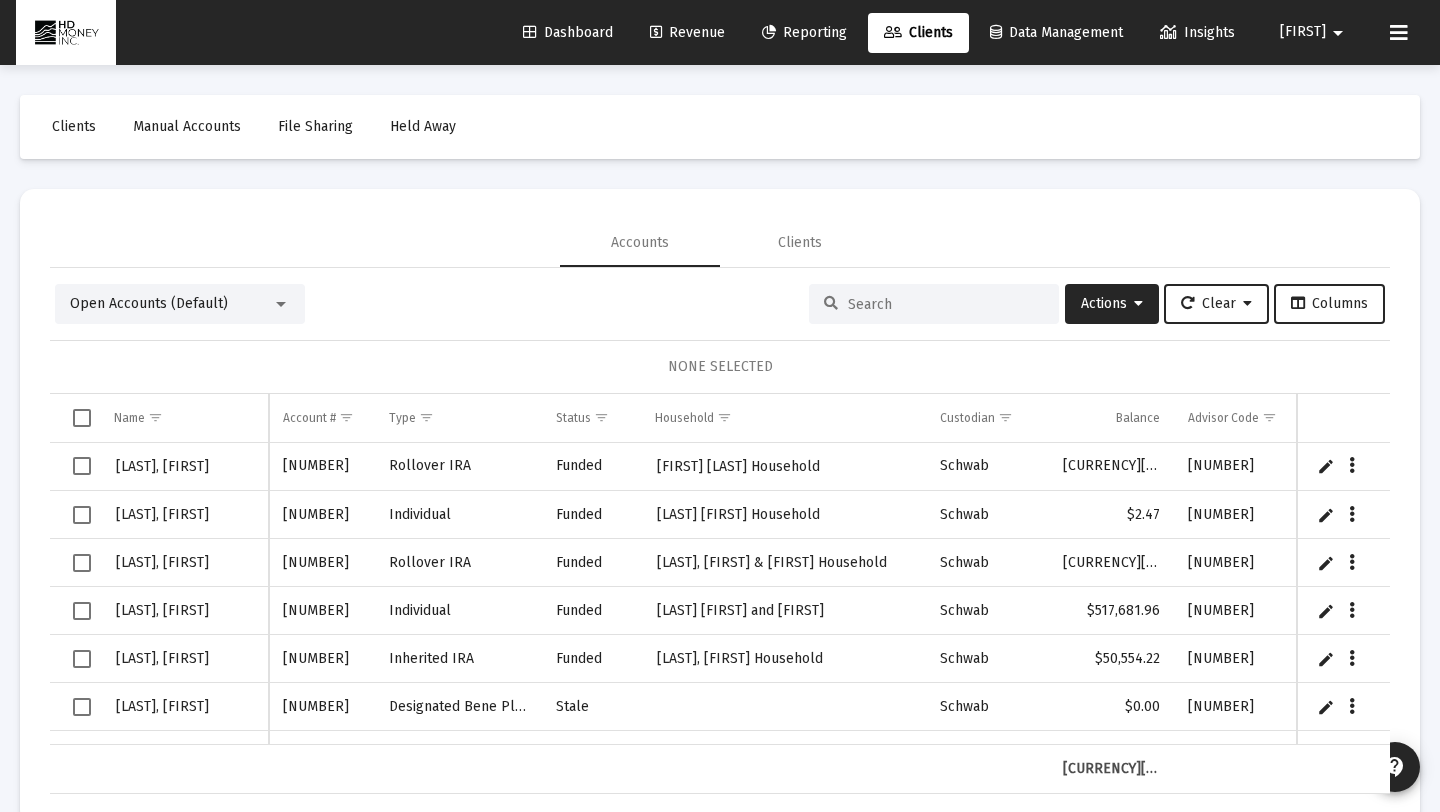click on "Reporting" 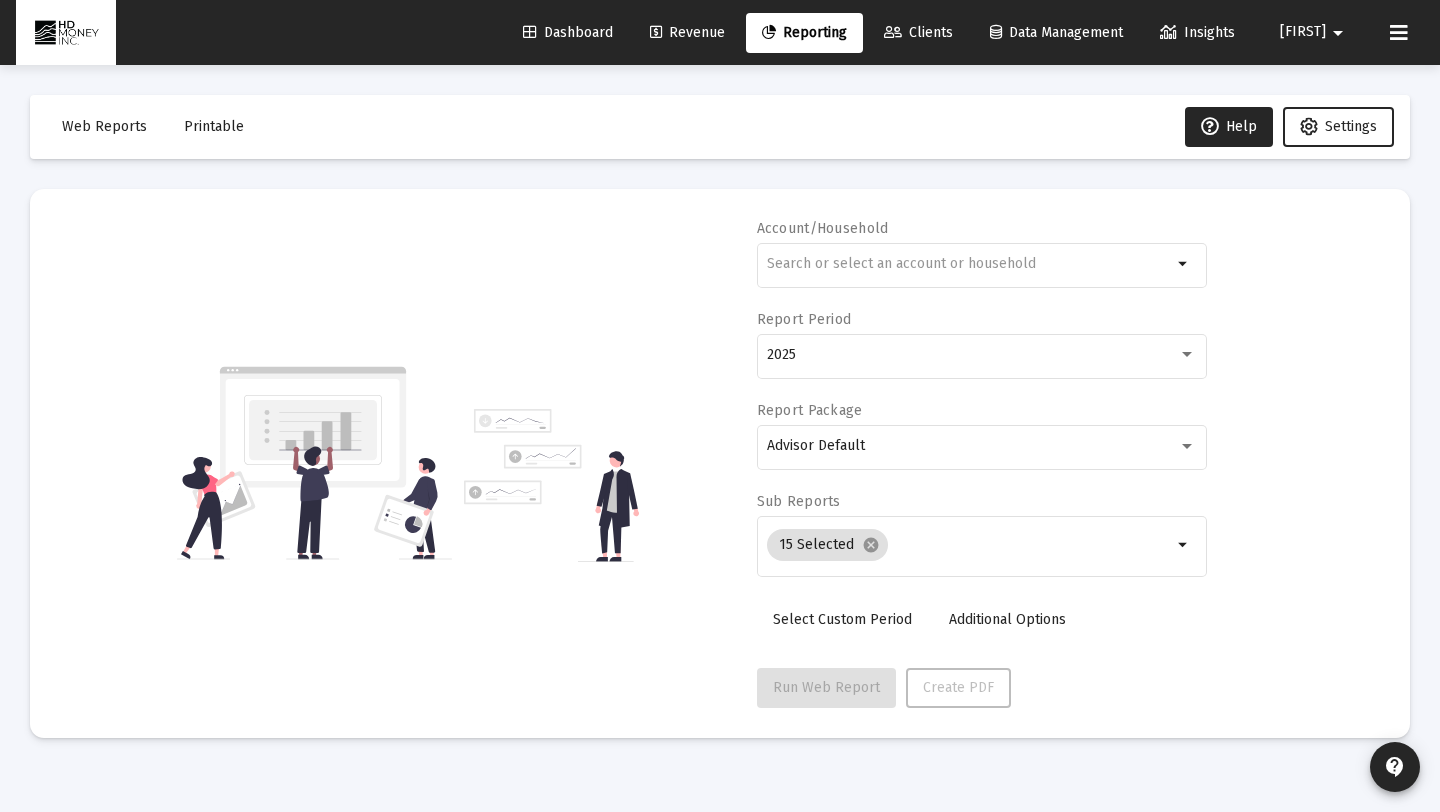 click on "Dashboard" 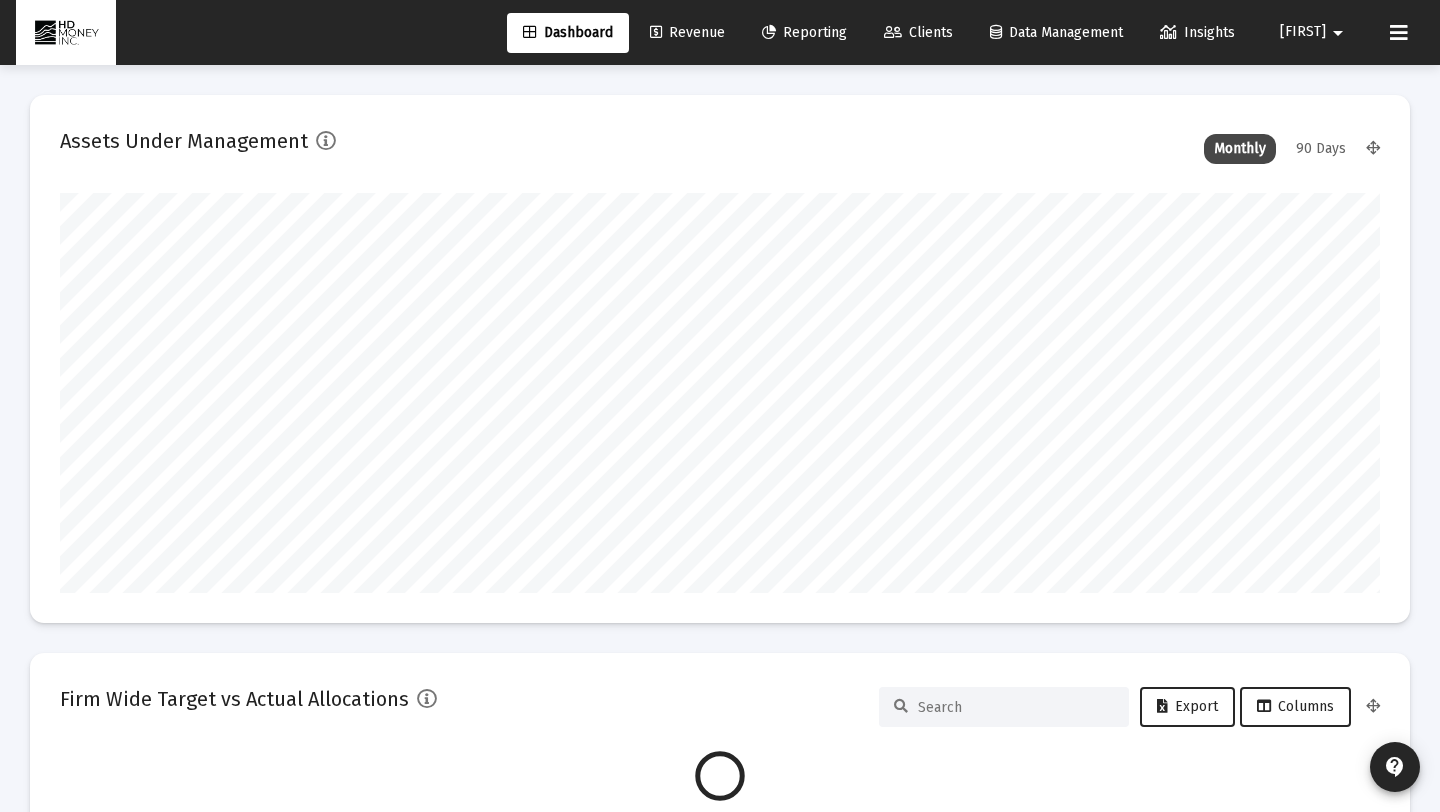 scroll, scrollTop: 999600, scrollLeft: 998680, axis: both 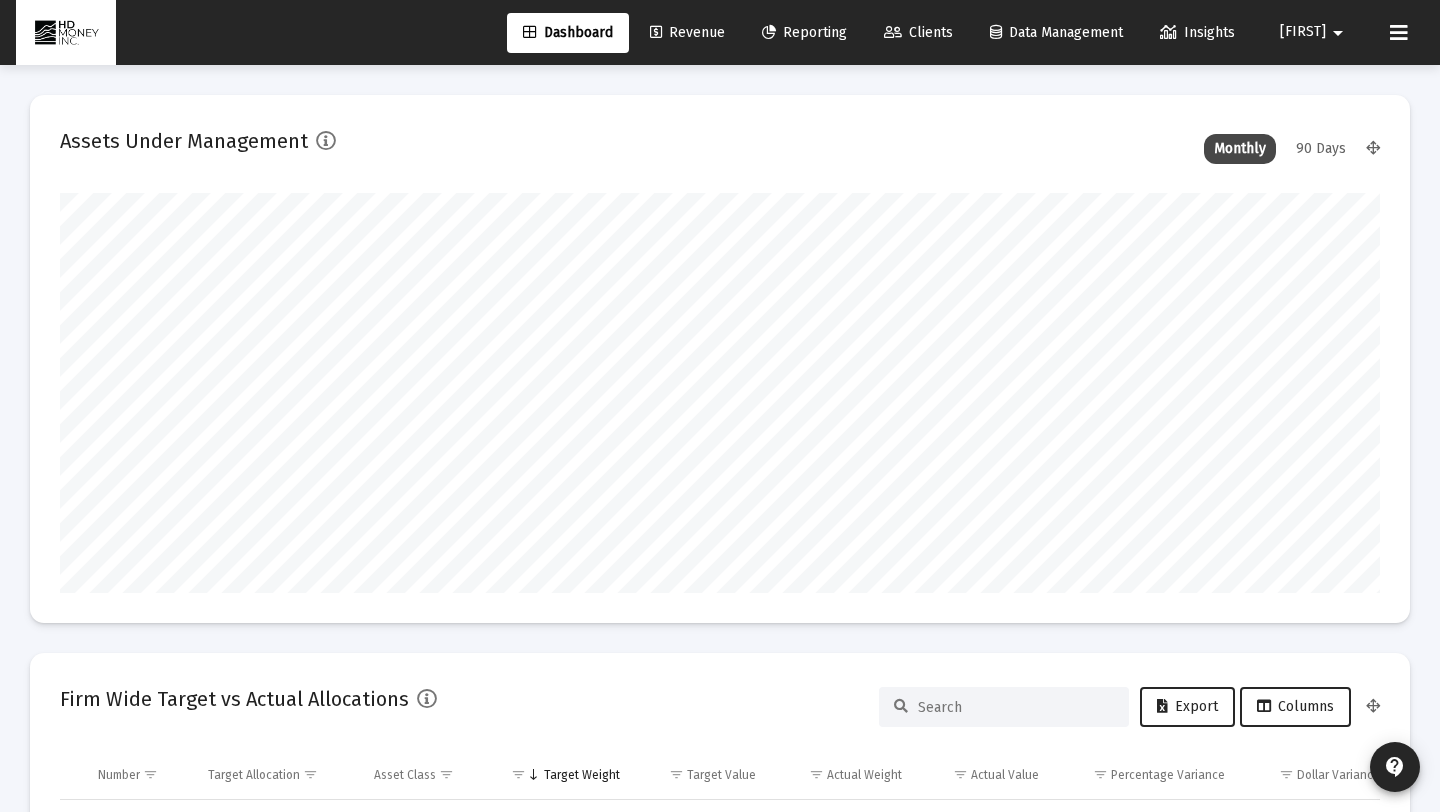 click on "Reporting" 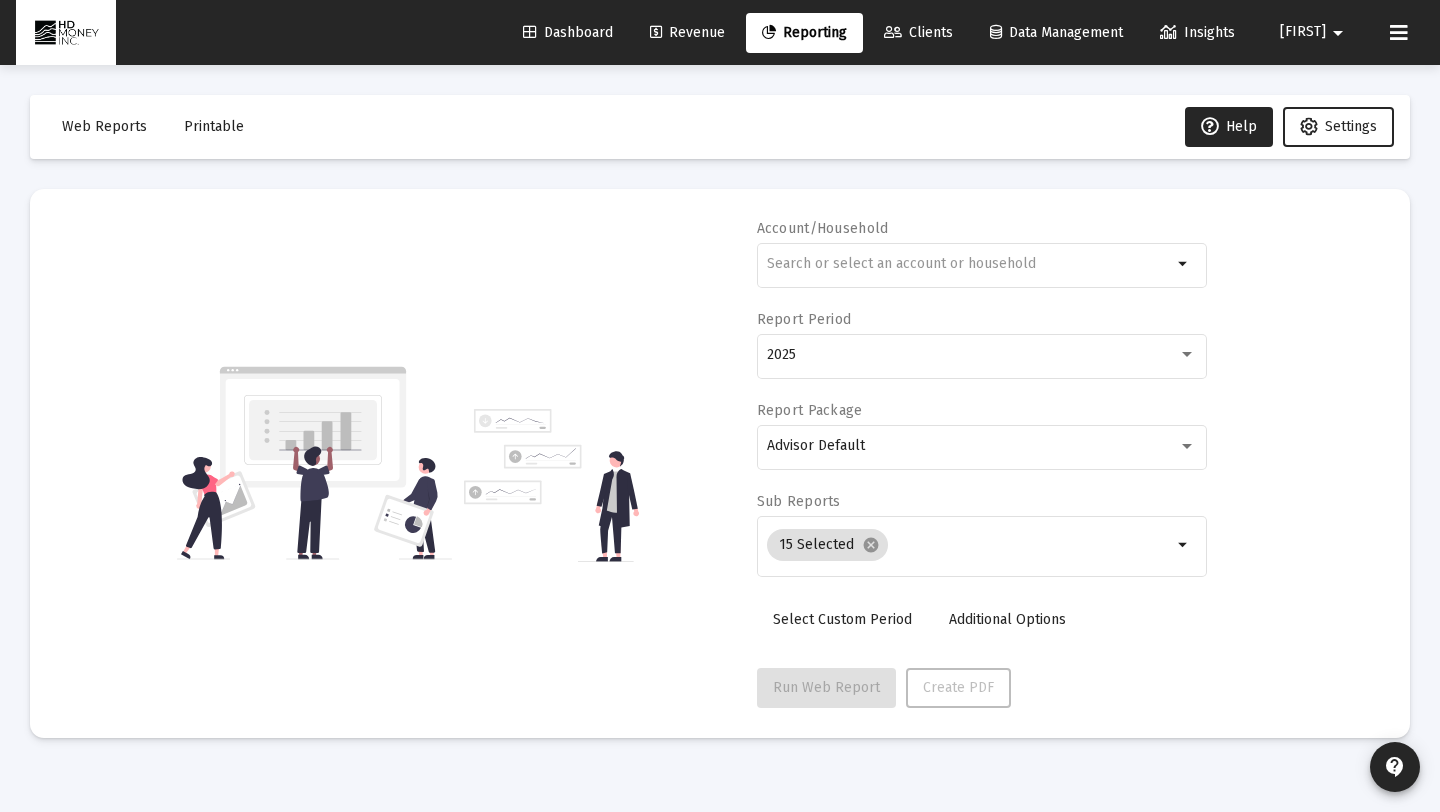 click on "Clients" 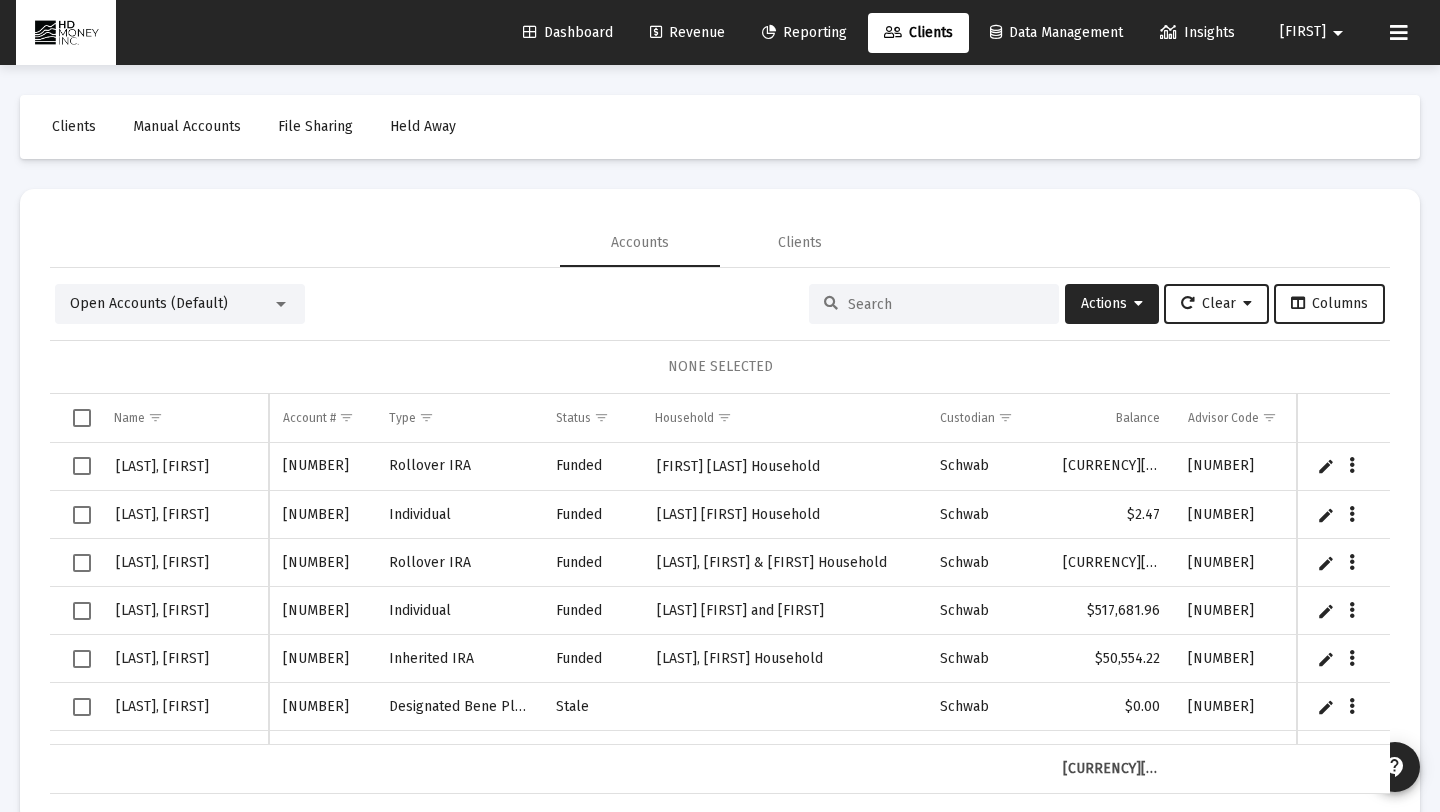 click on "Reporting" 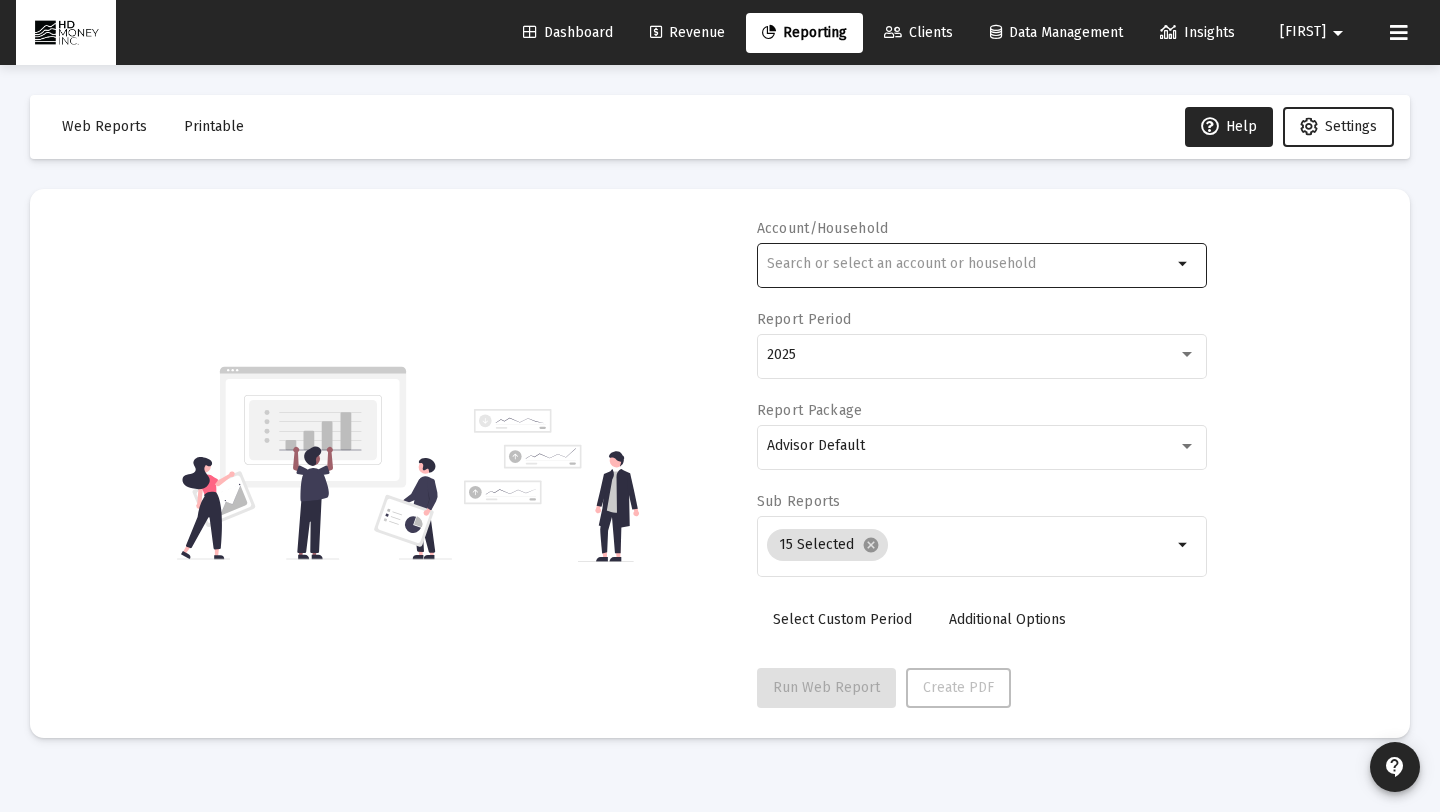 click at bounding box center [969, 264] 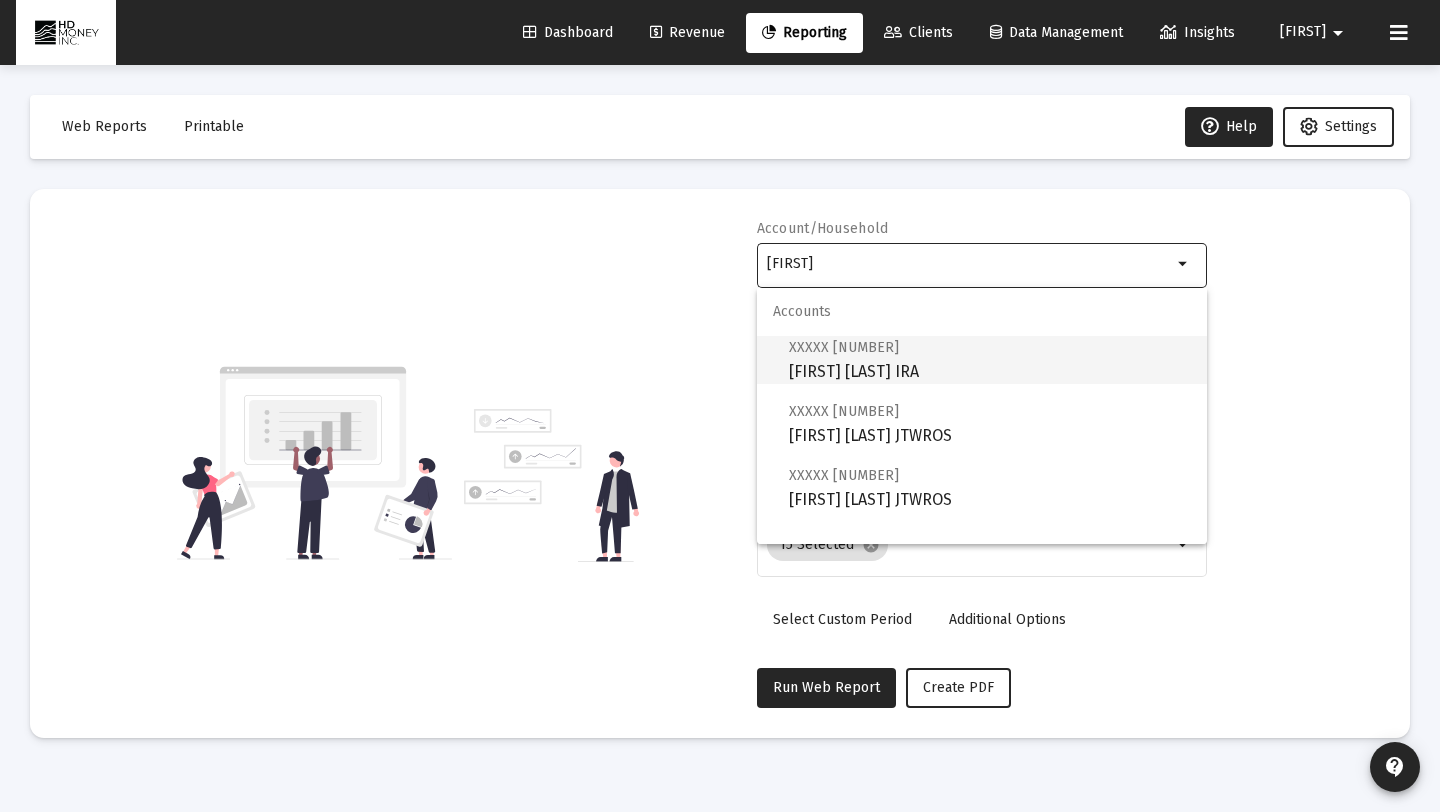 click on "XXXXX [NUMBER] [FIRST] [LAST] IRA" at bounding box center [990, 359] 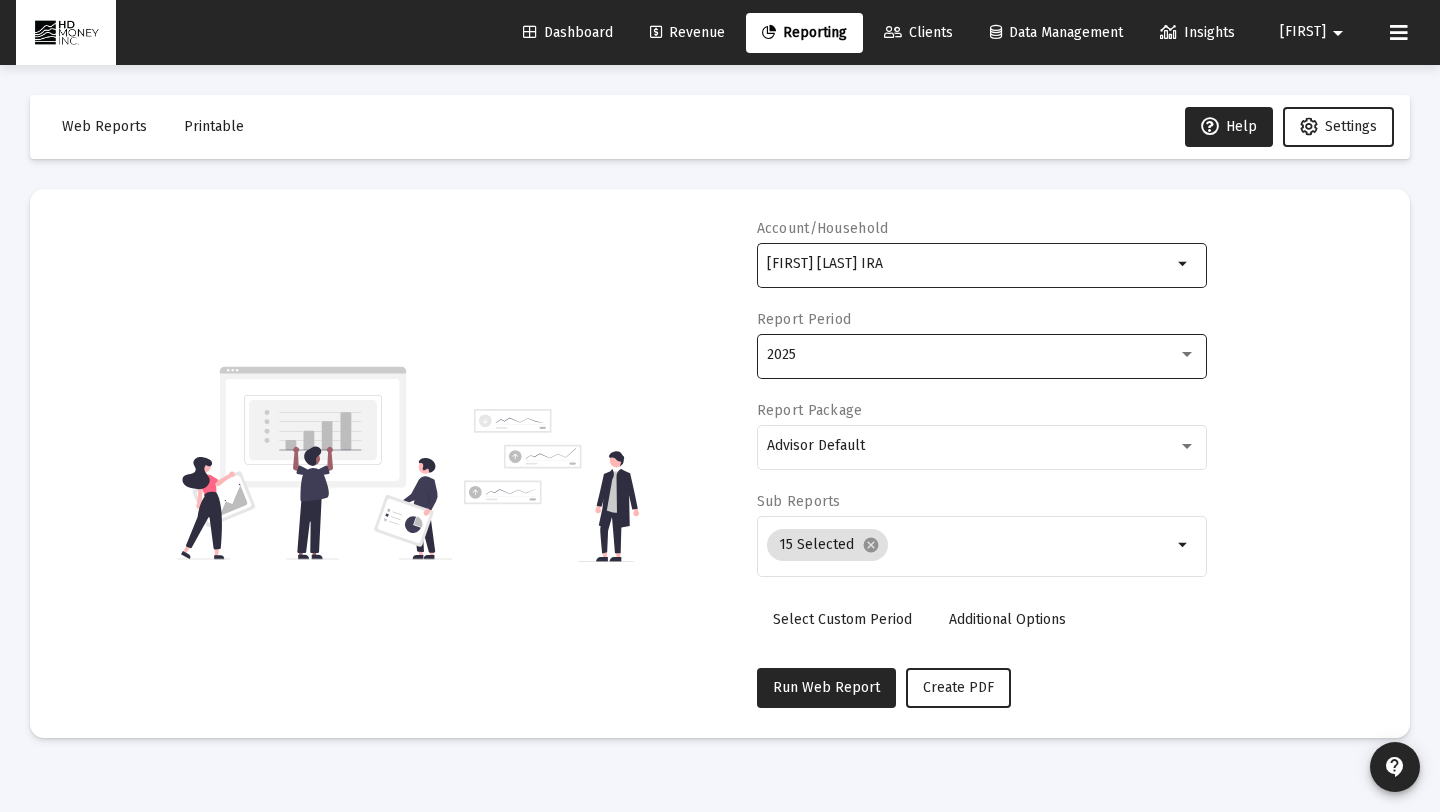 click on "2025" 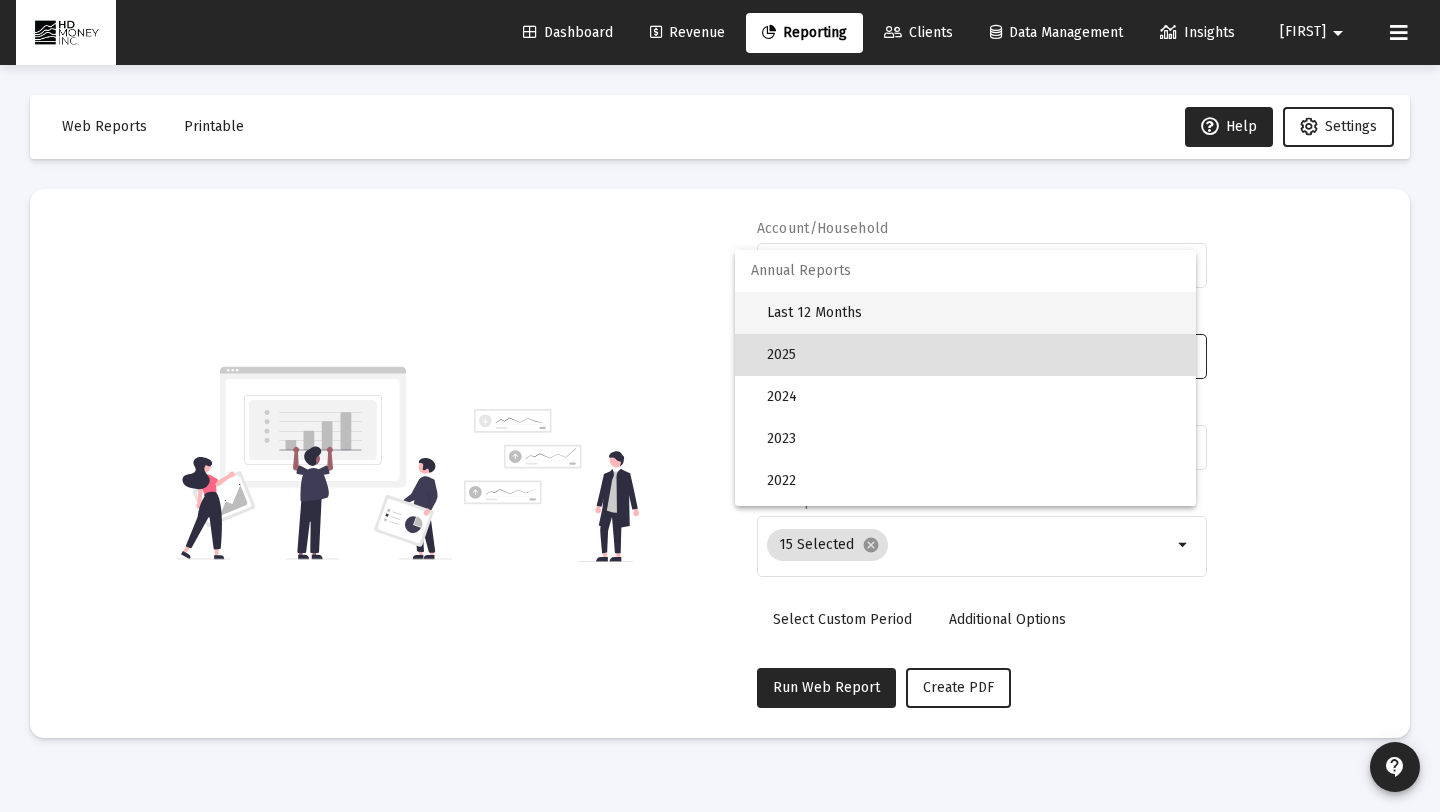 click on "Last 12 Months" at bounding box center [973, 313] 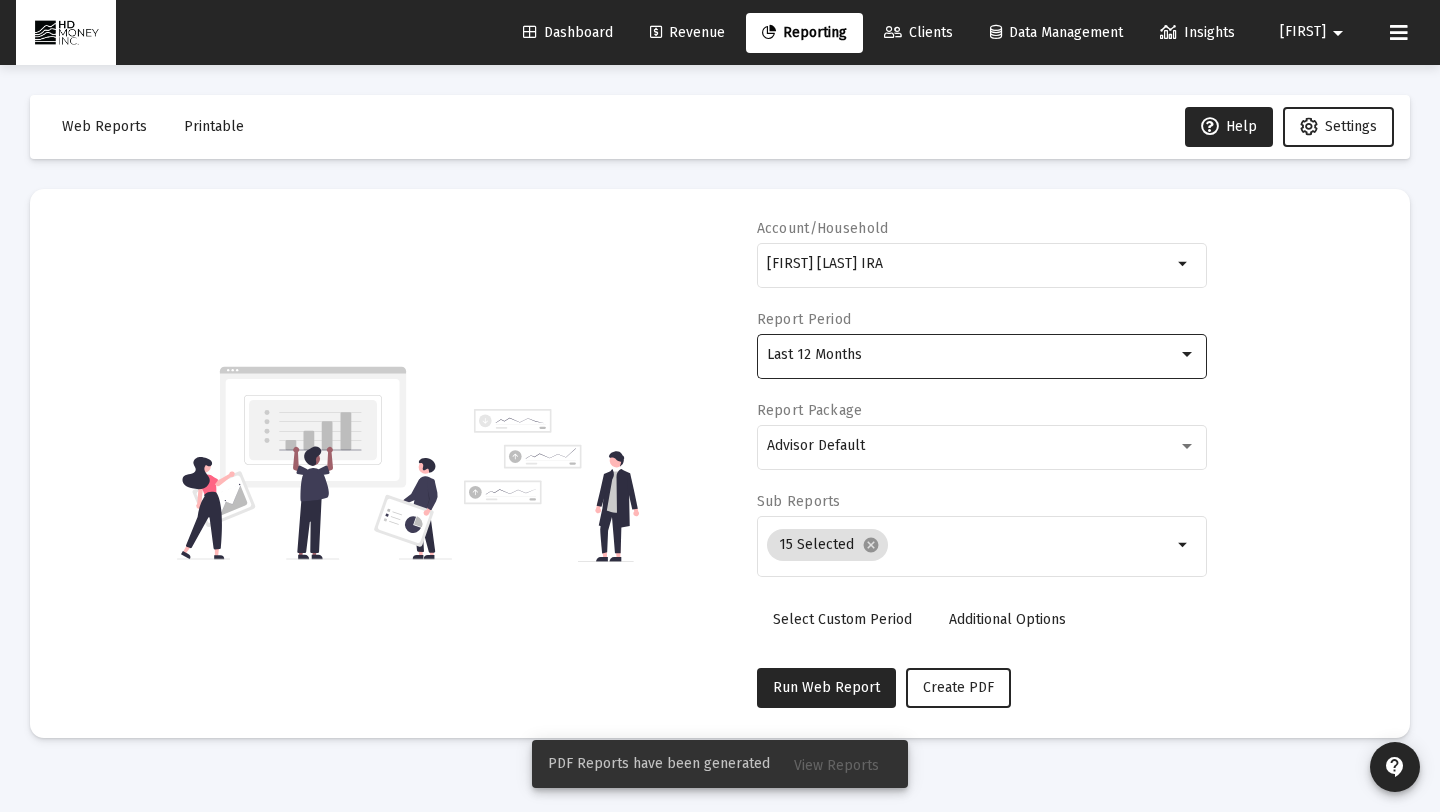 click on "View Reports" at bounding box center [836, 765] 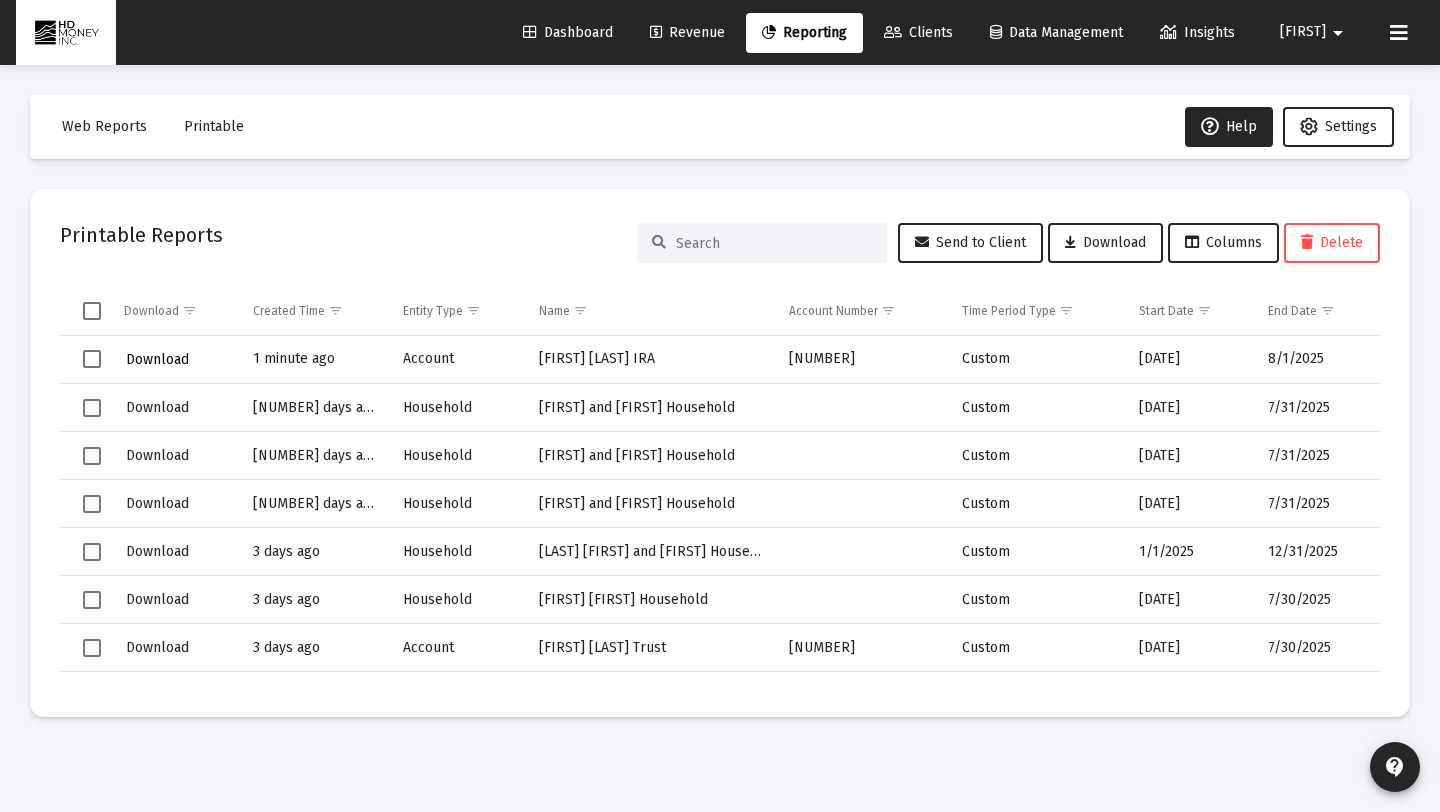 click on "Download" 